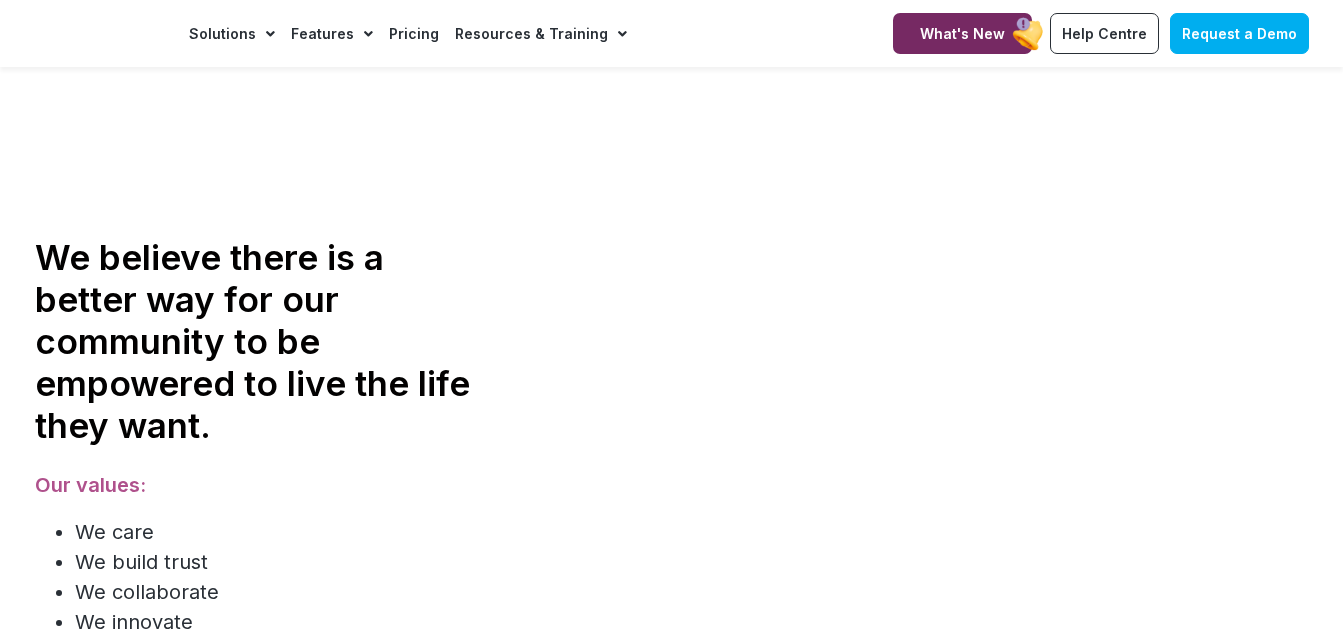 scroll, scrollTop: 0, scrollLeft: 0, axis: both 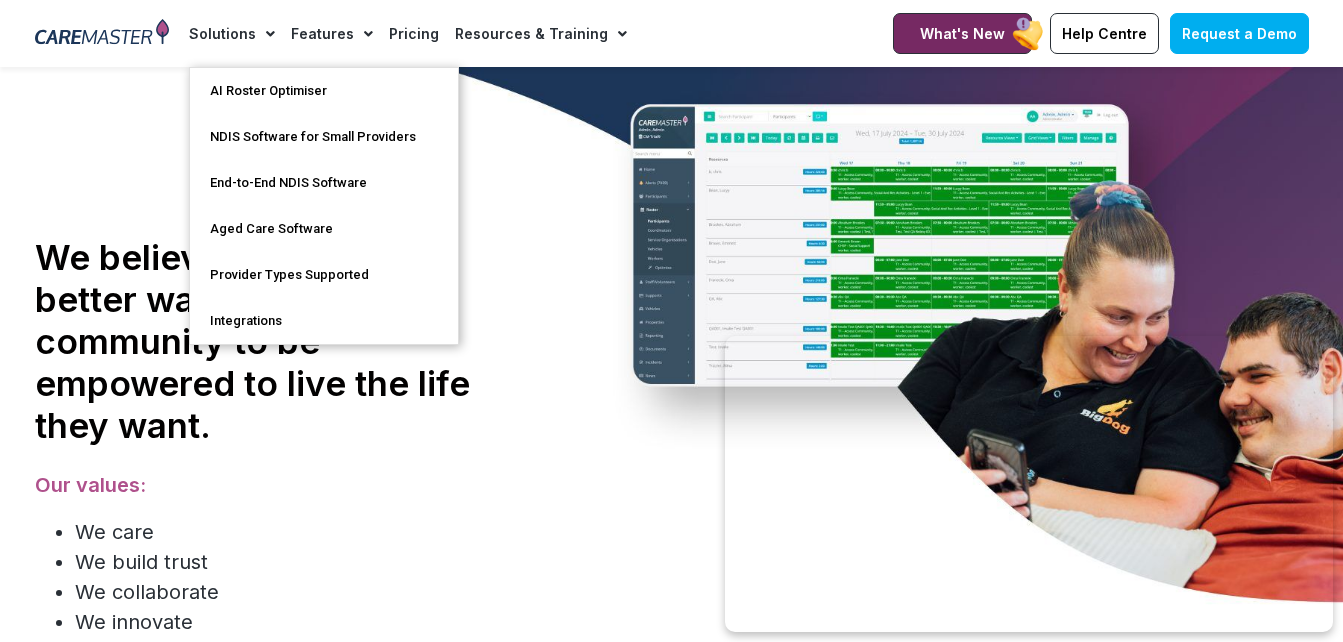 click on "Solutions     AI Roster Optimiser   NDIS Software for Small Providers   End-to-End NDIS Software   Aged Care Software   Provider Types Supported   Integrations       Features     Features for Providers     Case Note Management   Incident Management   Invoicing   Payroll Software   Scheduling & Rostering   Travel & Vehicle Management       Features for Support Workers   Features for Participants   Features for Support at Home       Pricing   Resources & Training     Training & Onboarding   NDIS Software News & Articles   Help Centre" 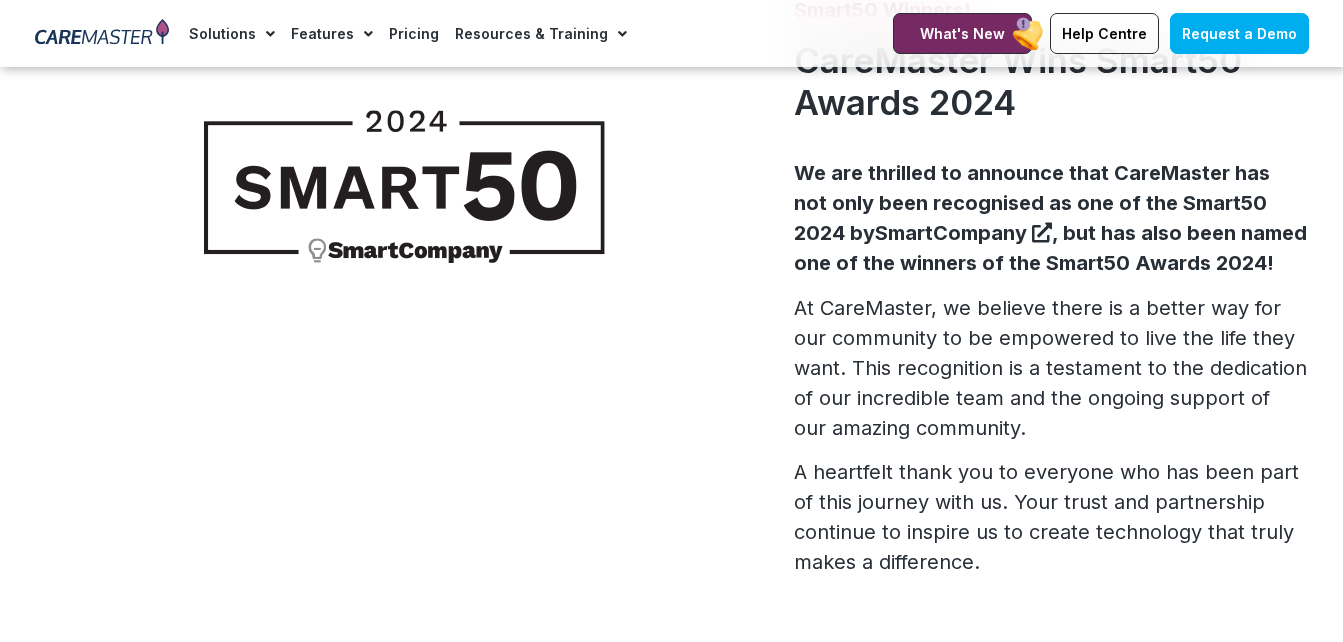 scroll, scrollTop: 800, scrollLeft: 0, axis: vertical 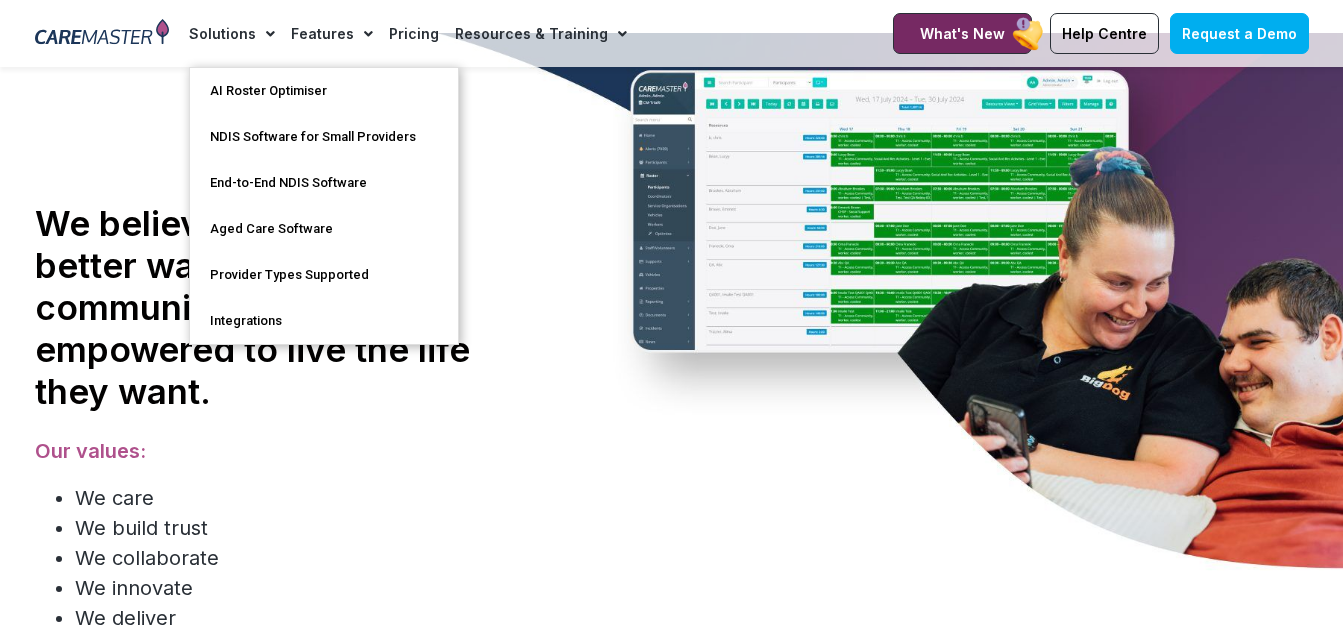 click on "Solutions" 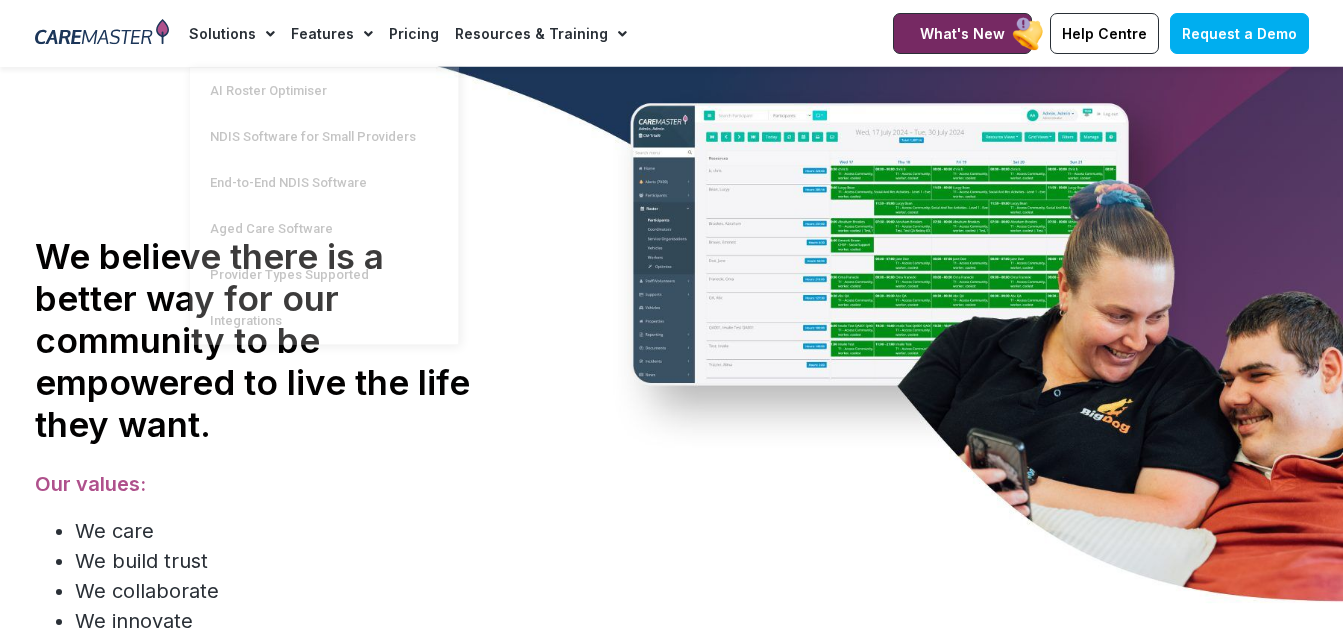 scroll, scrollTop: 0, scrollLeft: 0, axis: both 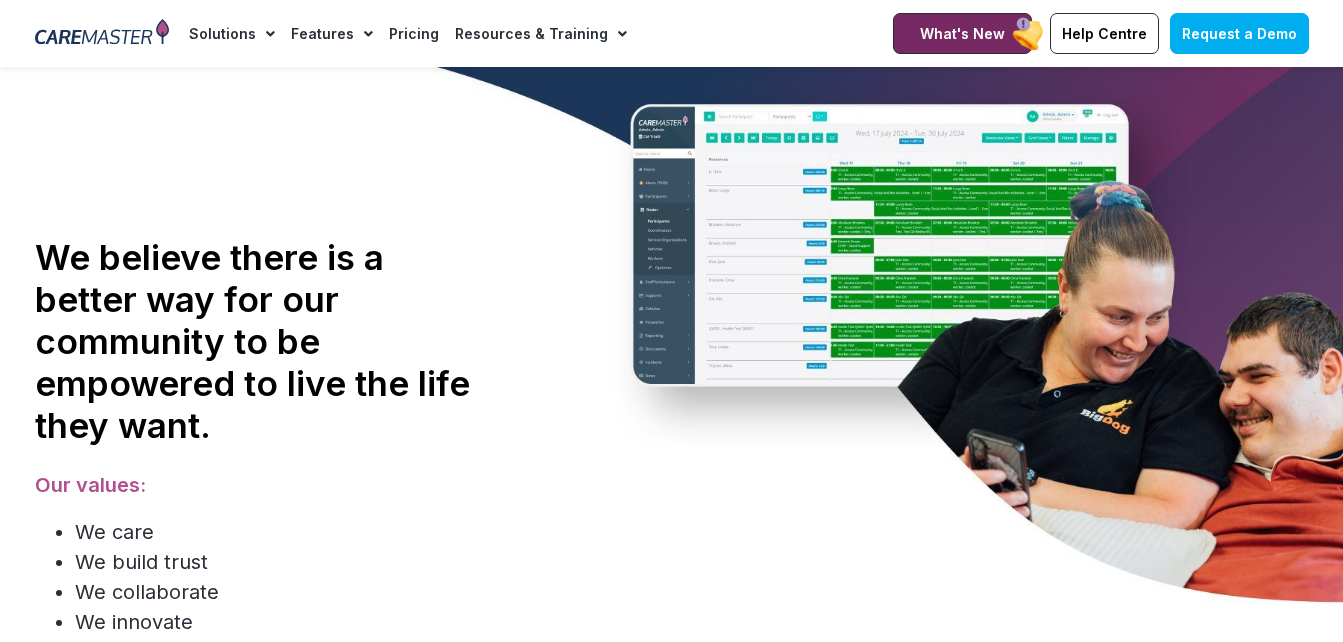 click 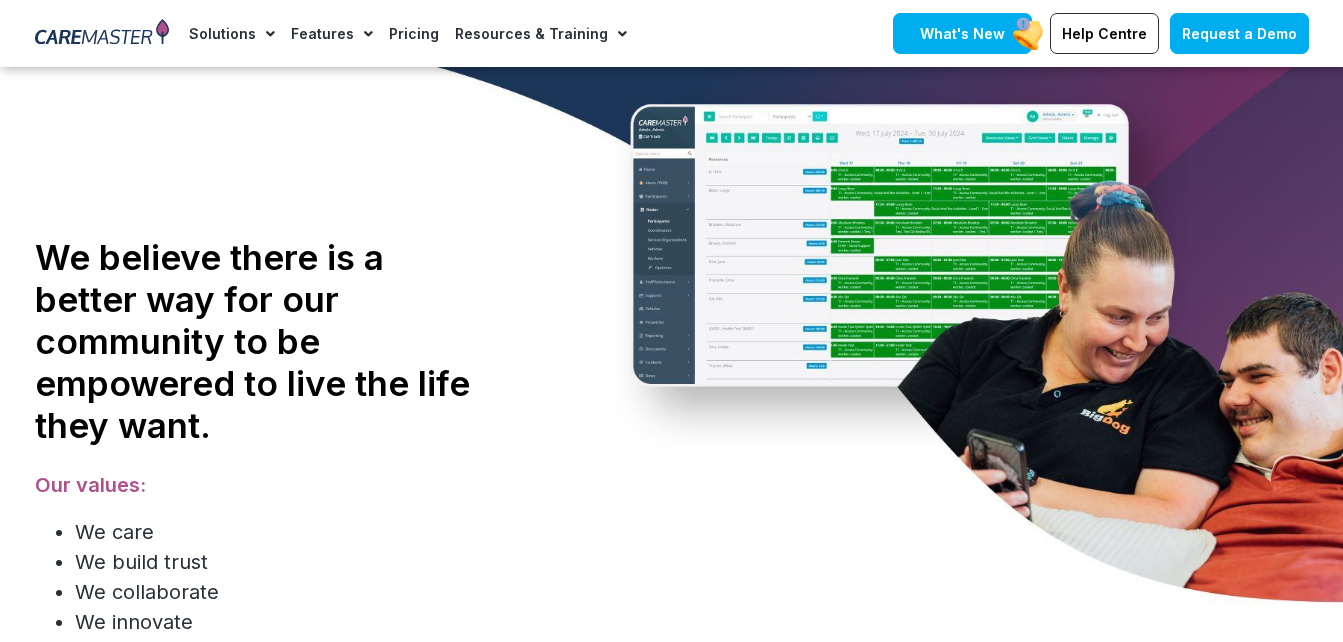 scroll, scrollTop: 200, scrollLeft: 0, axis: vertical 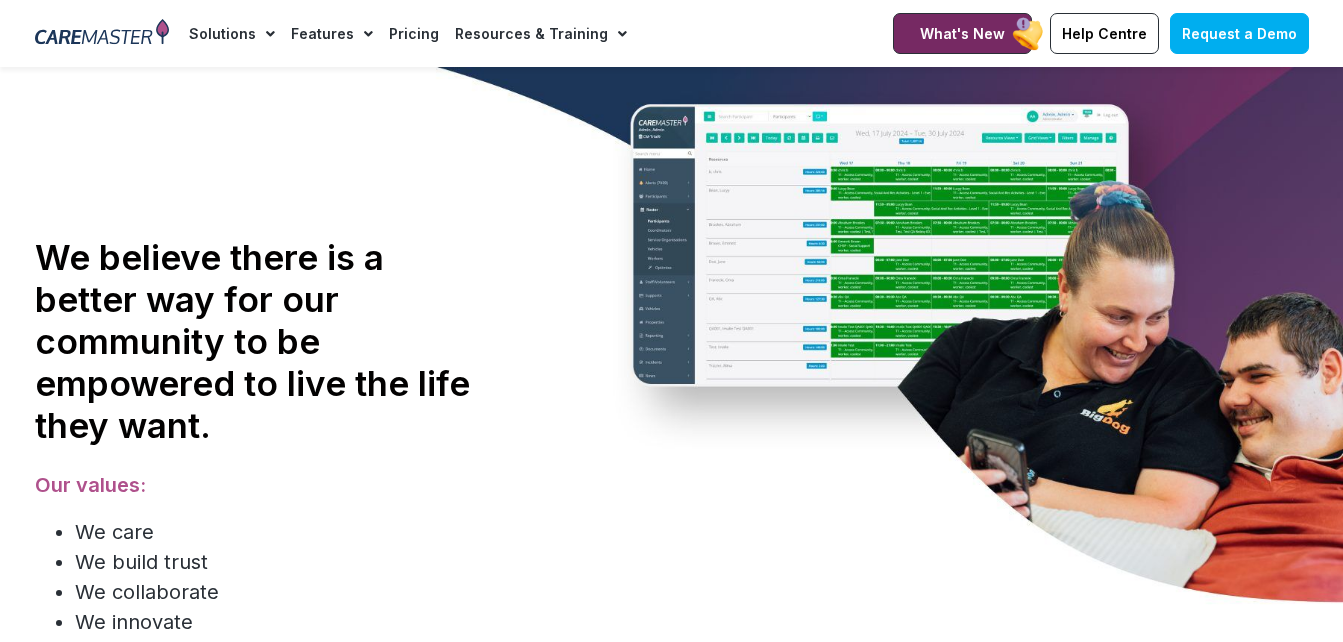 click at bounding box center (102, 34) 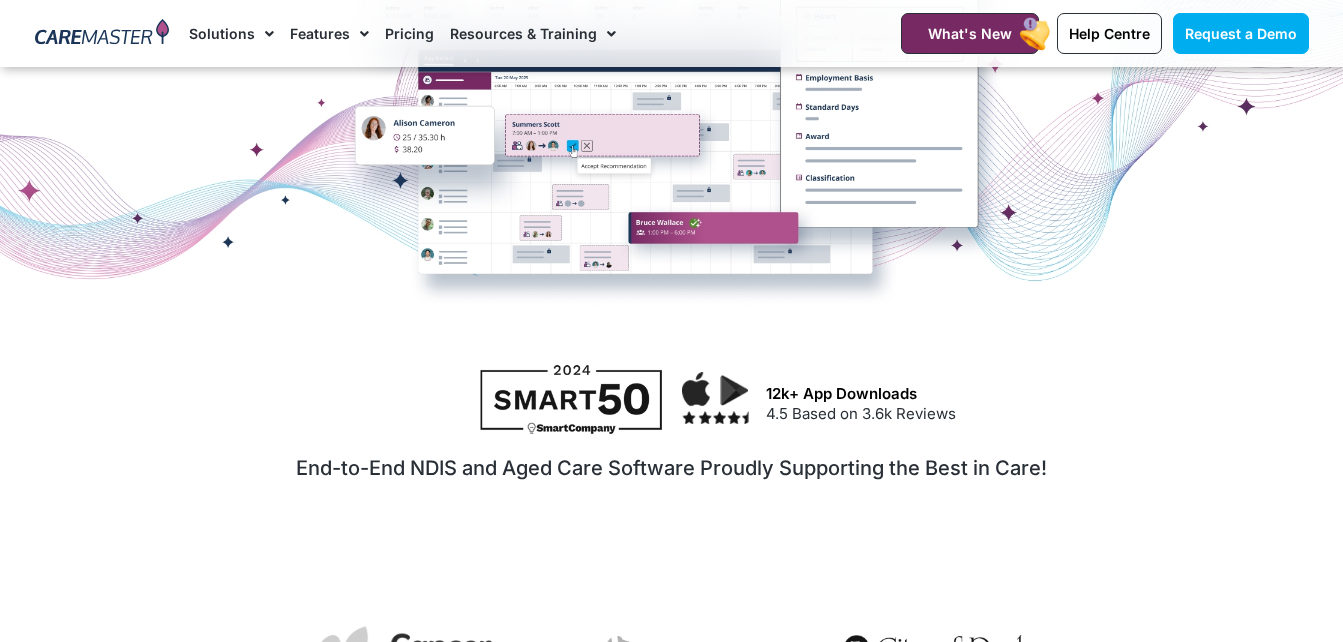 scroll, scrollTop: 743, scrollLeft: 0, axis: vertical 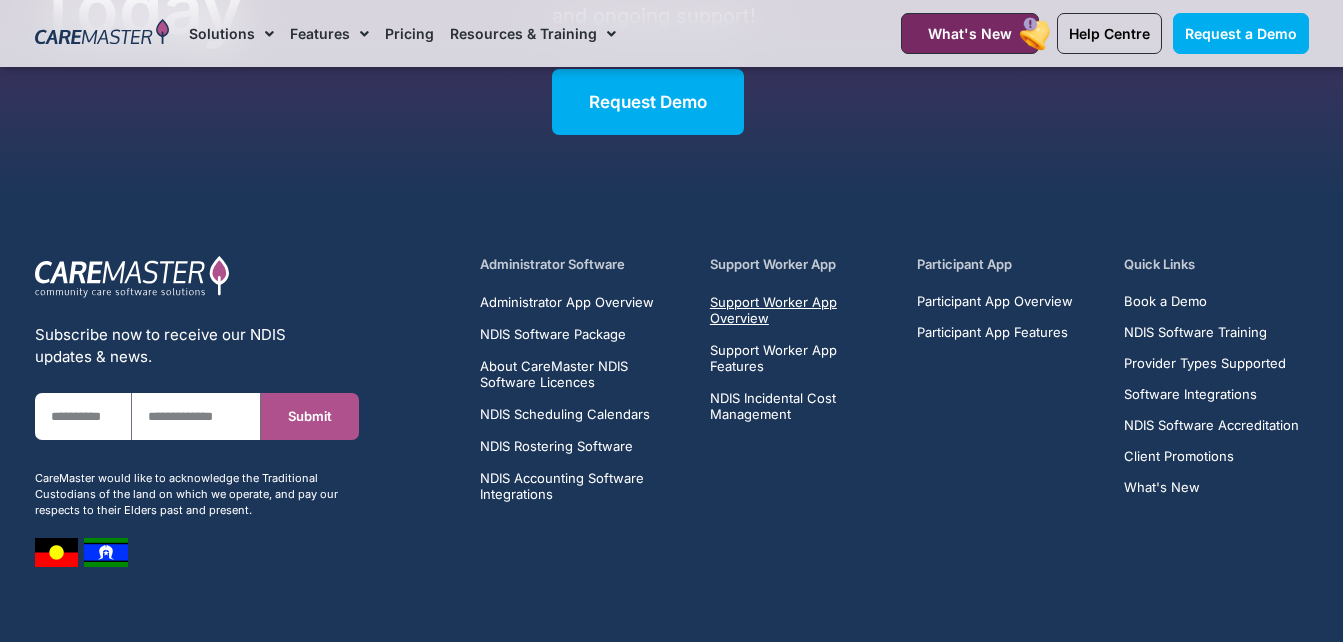 click on "Support Worker App Overview" at bounding box center [802, 310] 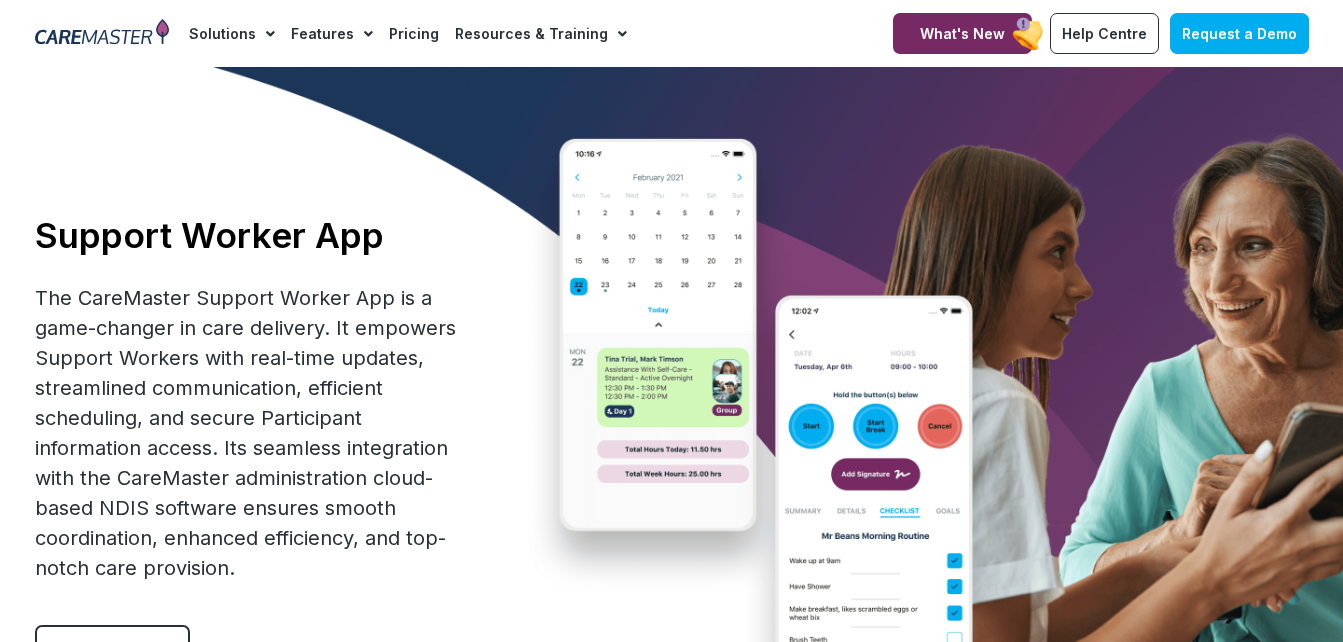 scroll, scrollTop: 0, scrollLeft: 0, axis: both 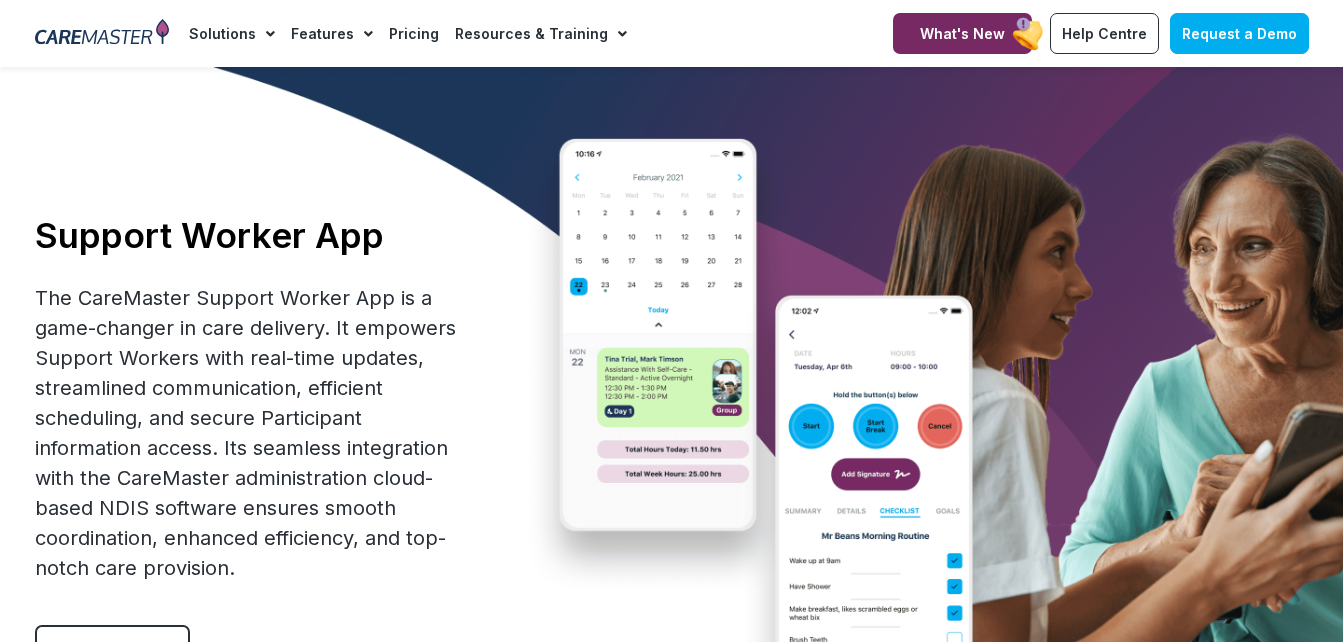 click on "Support Worker App          The CareMaster Support Worker App is a game-changer in care delivery. It empowers Support Workers with real-time updates, streamlined communication, efficient scheduling, and secure Participant information access. Its seamless integration with the CareMaster administration cloud-based NDIS software ensures smooth coordination, enhanced efficiency, and top-notch care provision.                Read More" at bounding box center (672, 451) 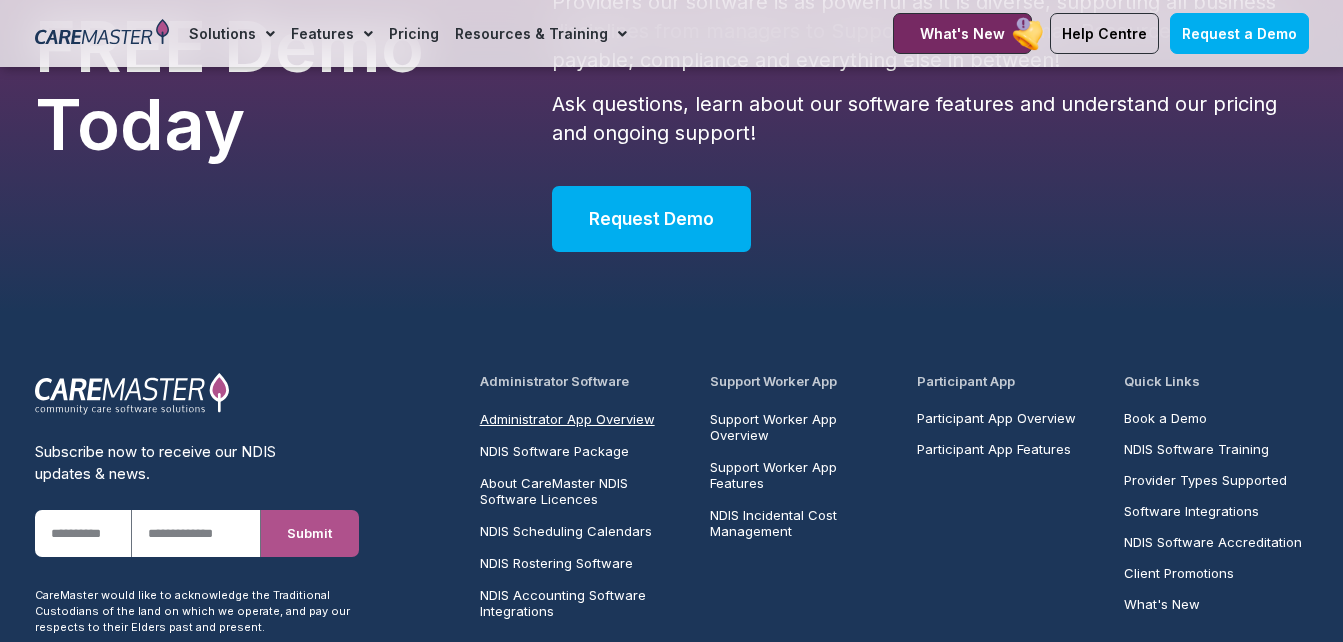 scroll, scrollTop: 7454, scrollLeft: 0, axis: vertical 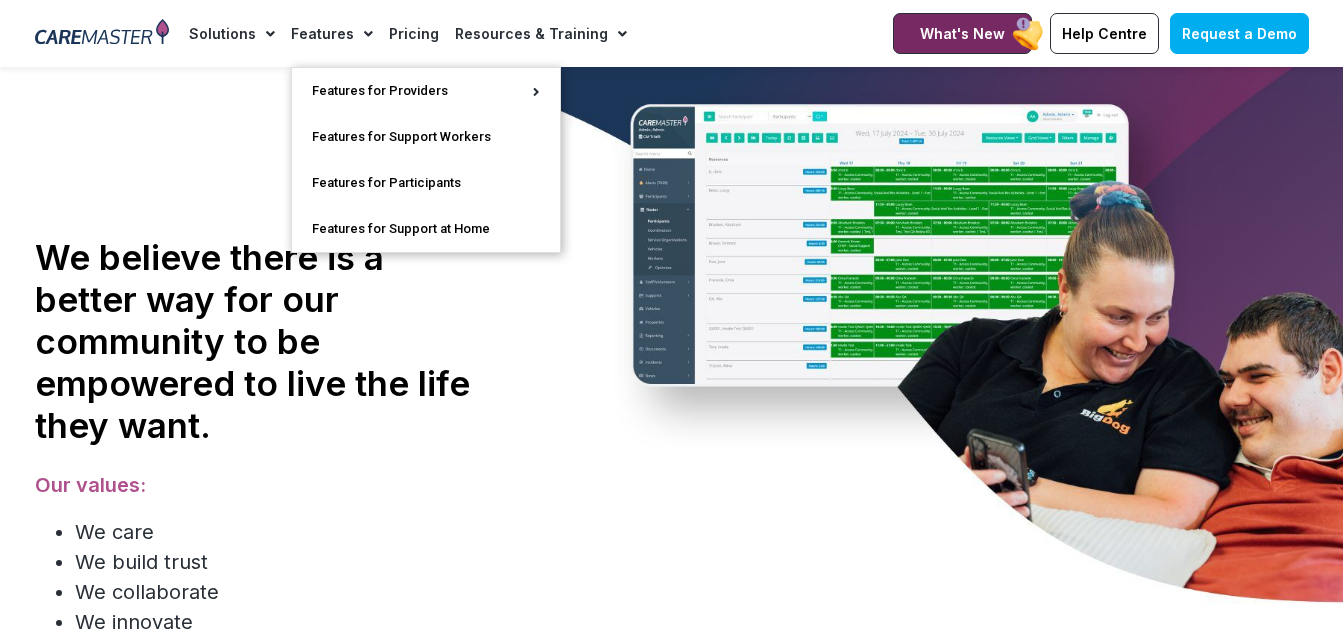 click on "Features" 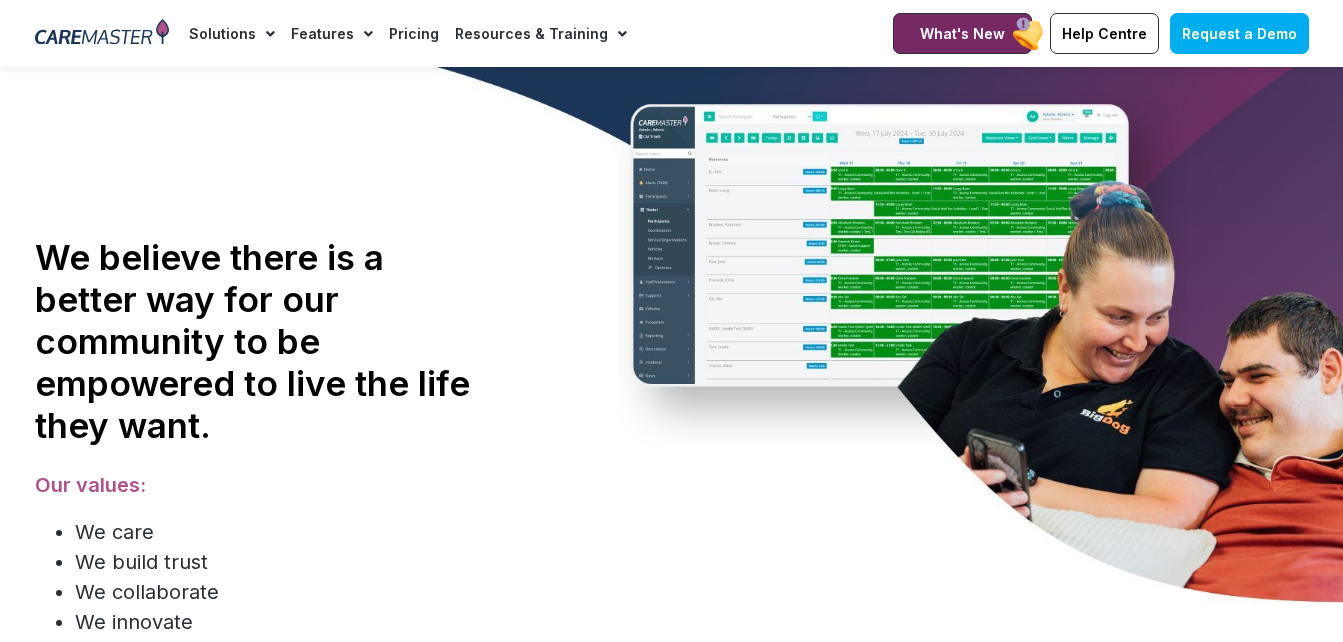 click 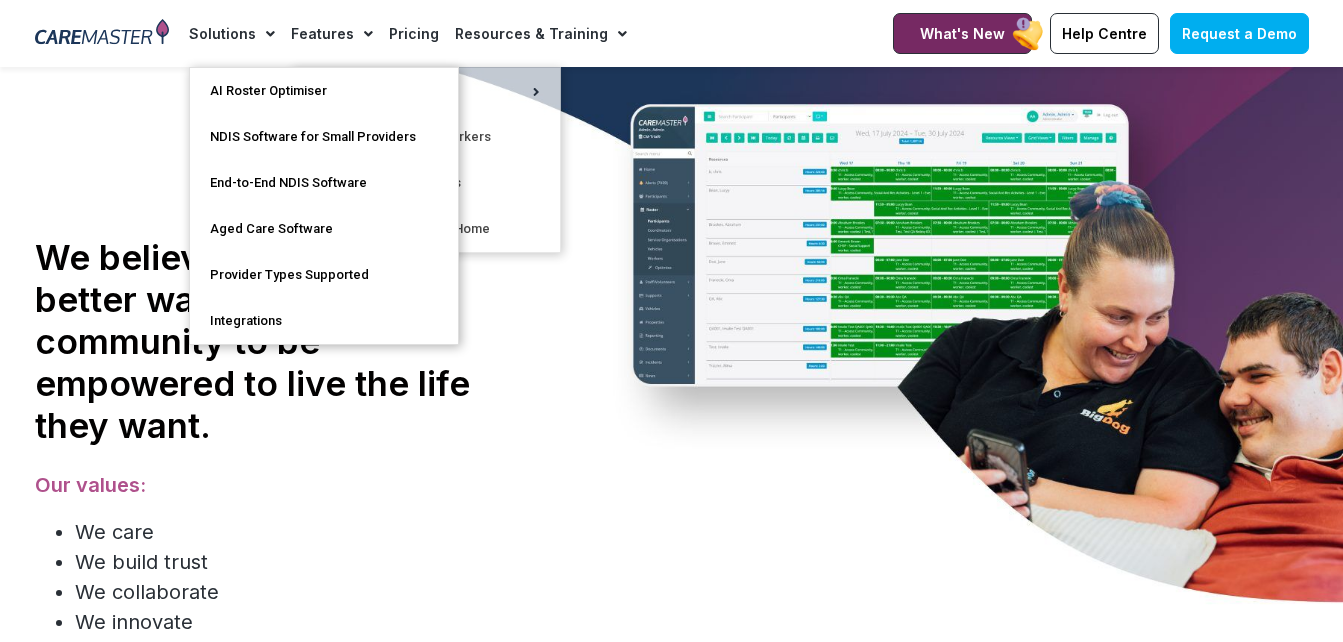 click 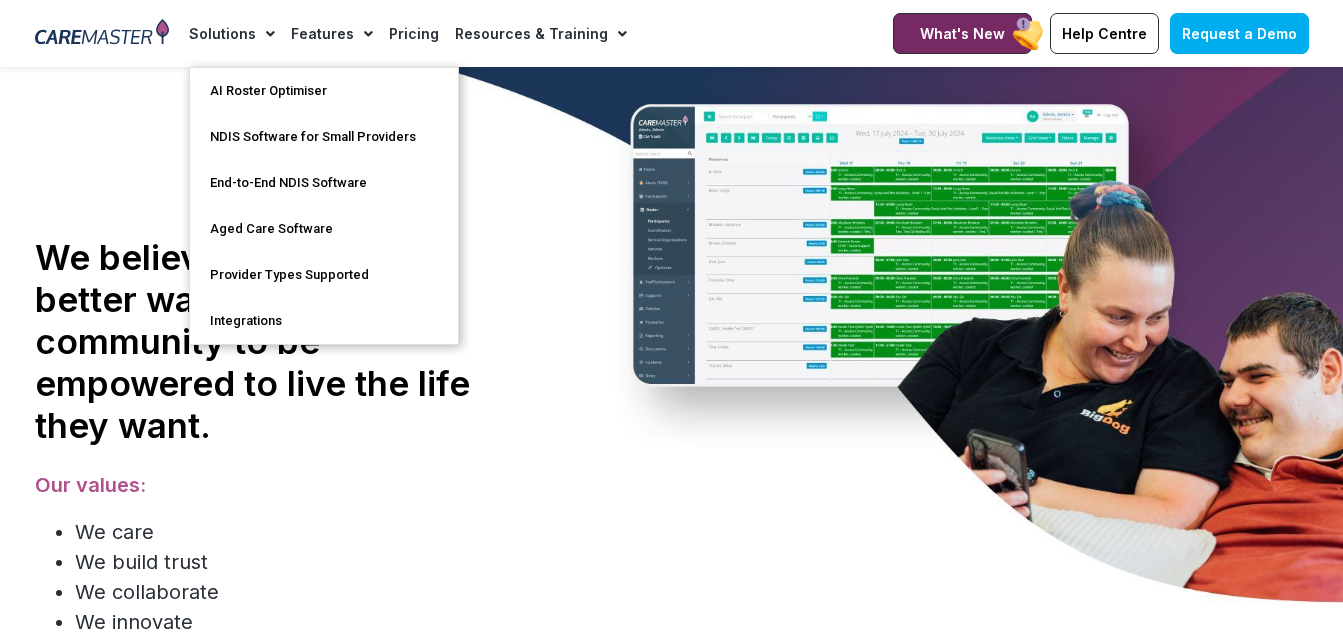 click 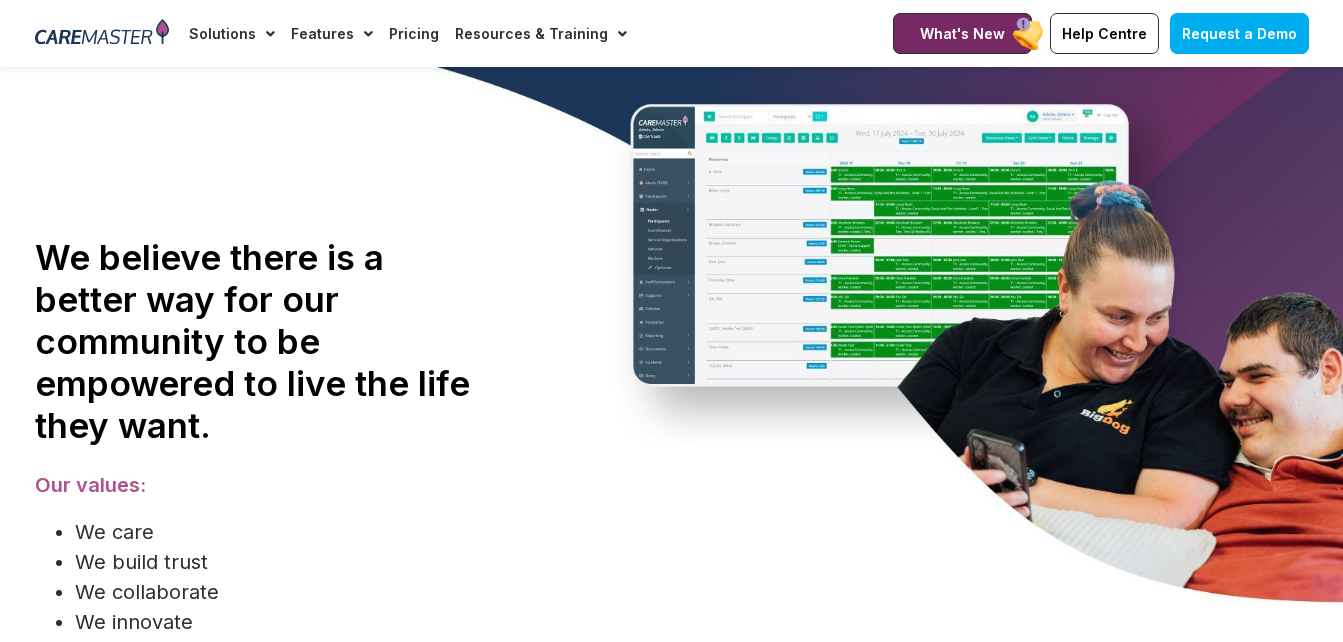 click at bounding box center (102, 34) 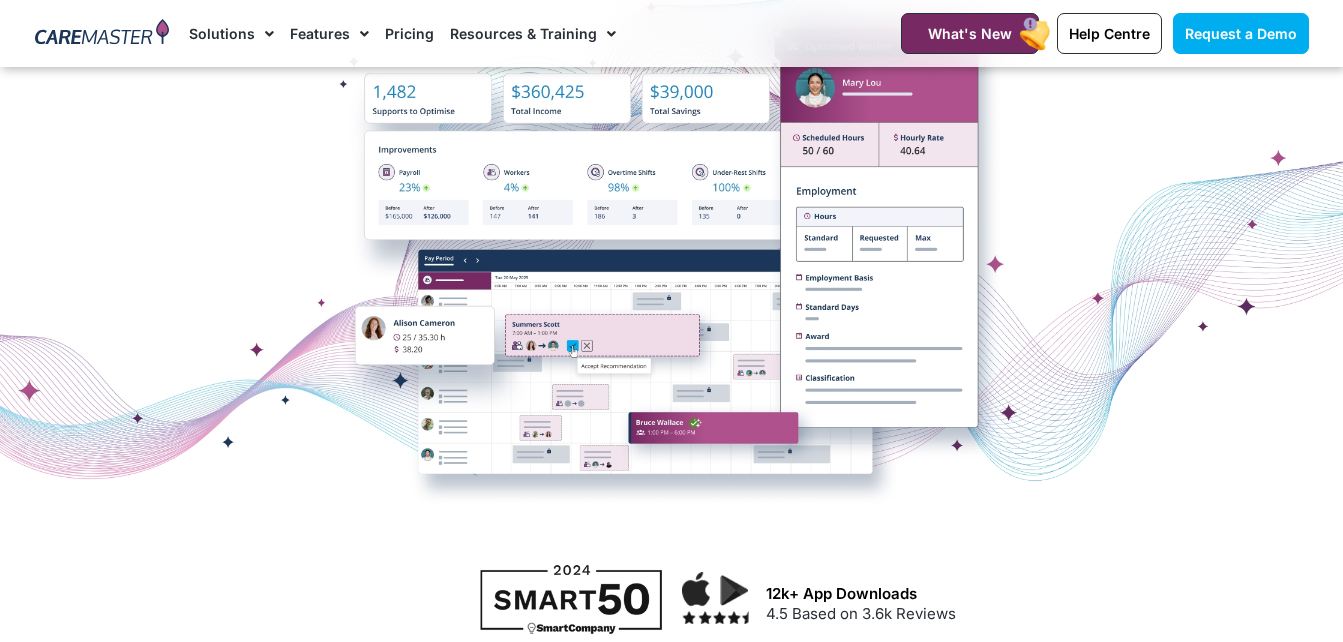 scroll, scrollTop: 900, scrollLeft: 0, axis: vertical 